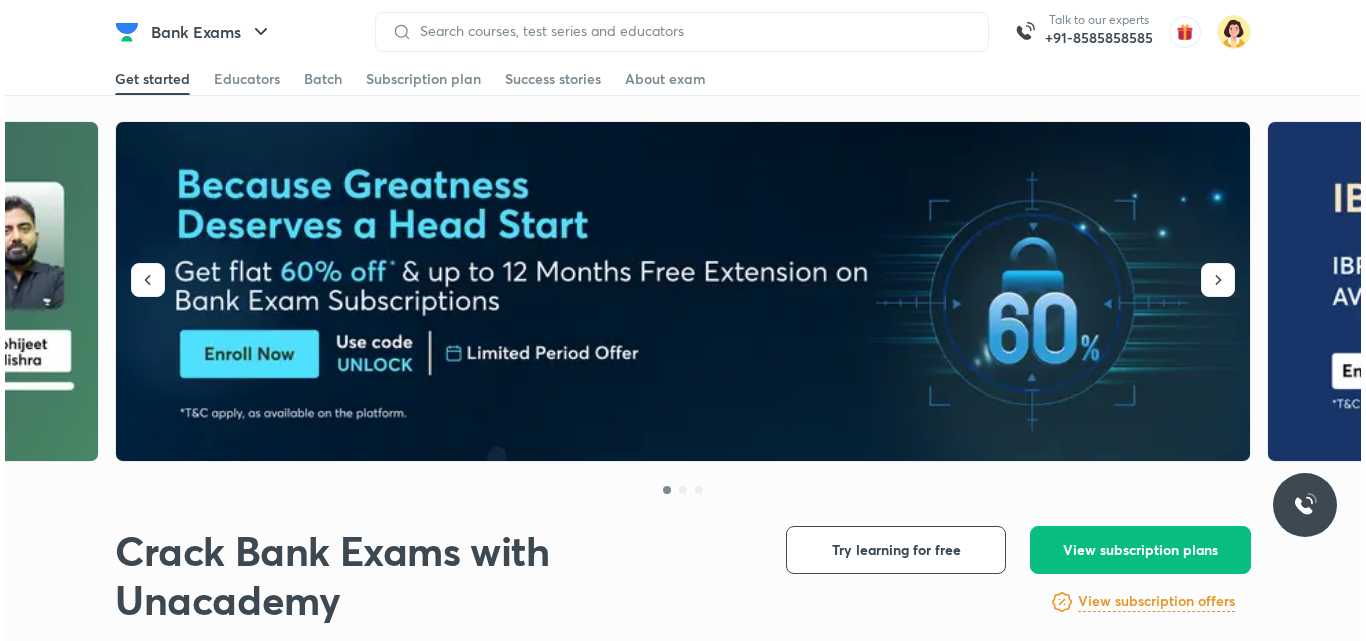 scroll, scrollTop: 0, scrollLeft: 0, axis: both 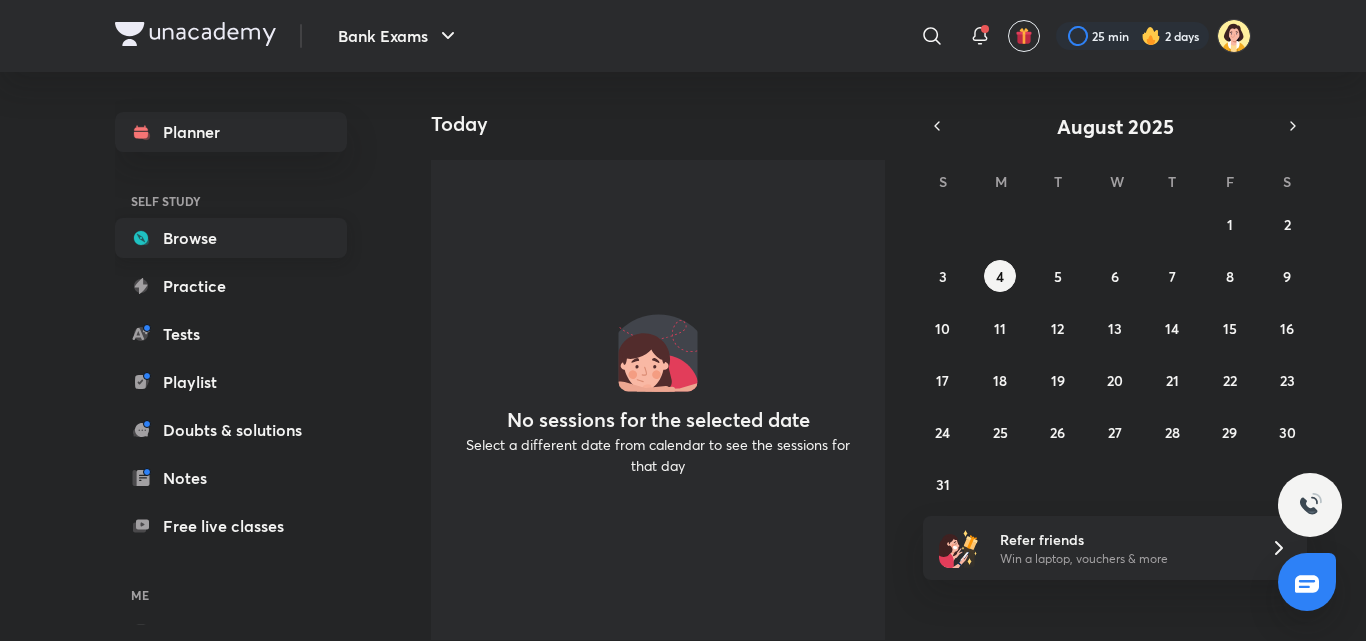 click on "Browse" at bounding box center [231, 238] 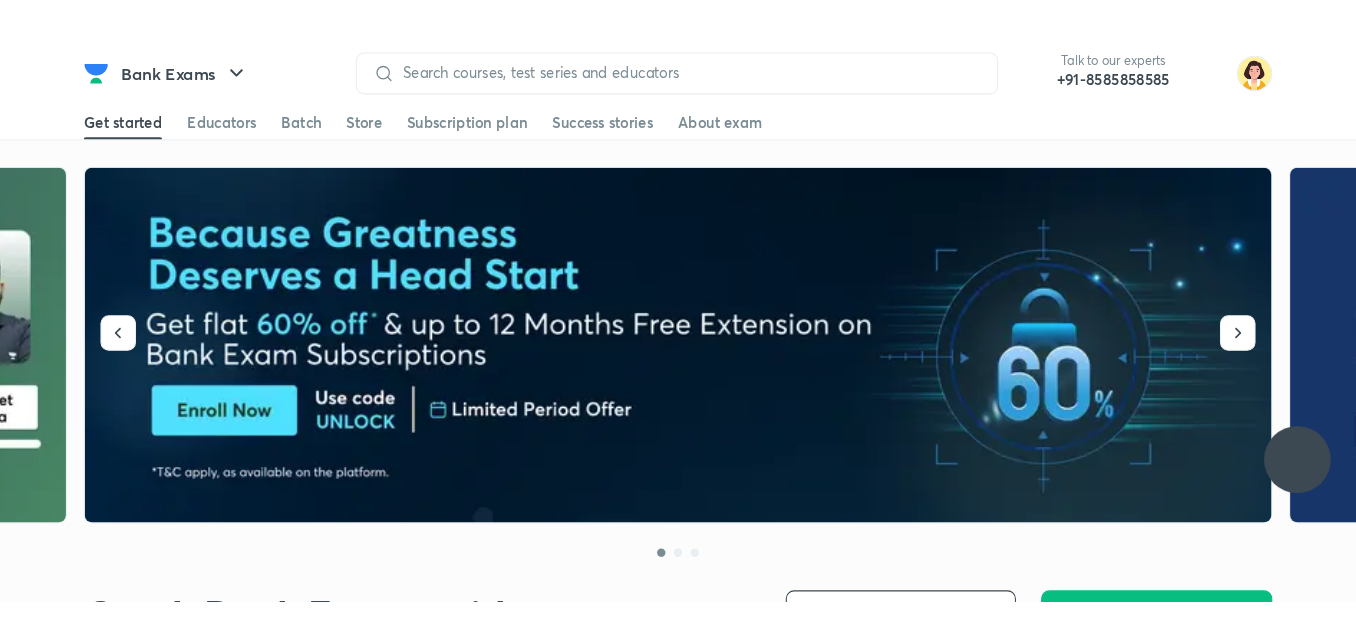scroll, scrollTop: 0, scrollLeft: 0, axis: both 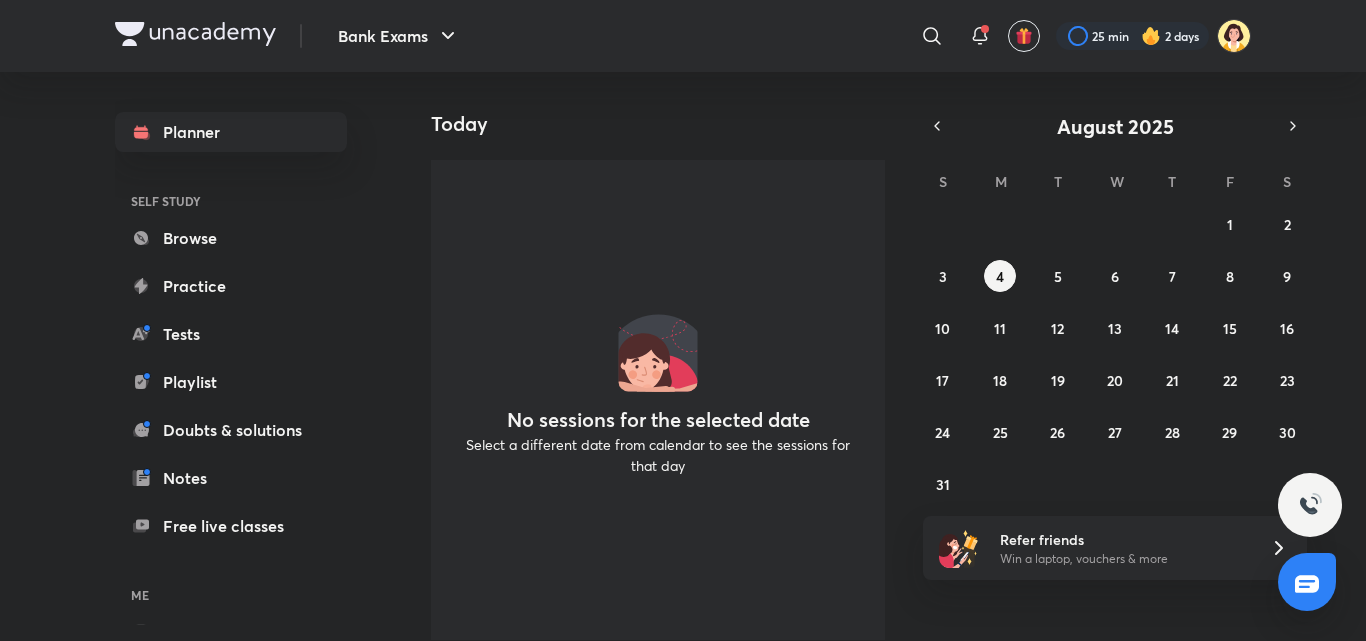 click on "Planner SELF STUDY Browse Practice Tests Playlist Doubts & solutions Notes Free live classes ME Enrollments Saved Today Today No sessions for the selected date Select a different date from calendar to see the sessions for that day August 2025 S M T W T F S 27 28 29 30 31 1 2 3 4 5 6 7 8 9 10 11 12 13 14 15 16 17 18 19 20 21 22 23 24 25 26 27 28 29 30 31 1 2 3 4 5 6 Refer friends Win a laptop, vouchers & more" at bounding box center [683, 356] 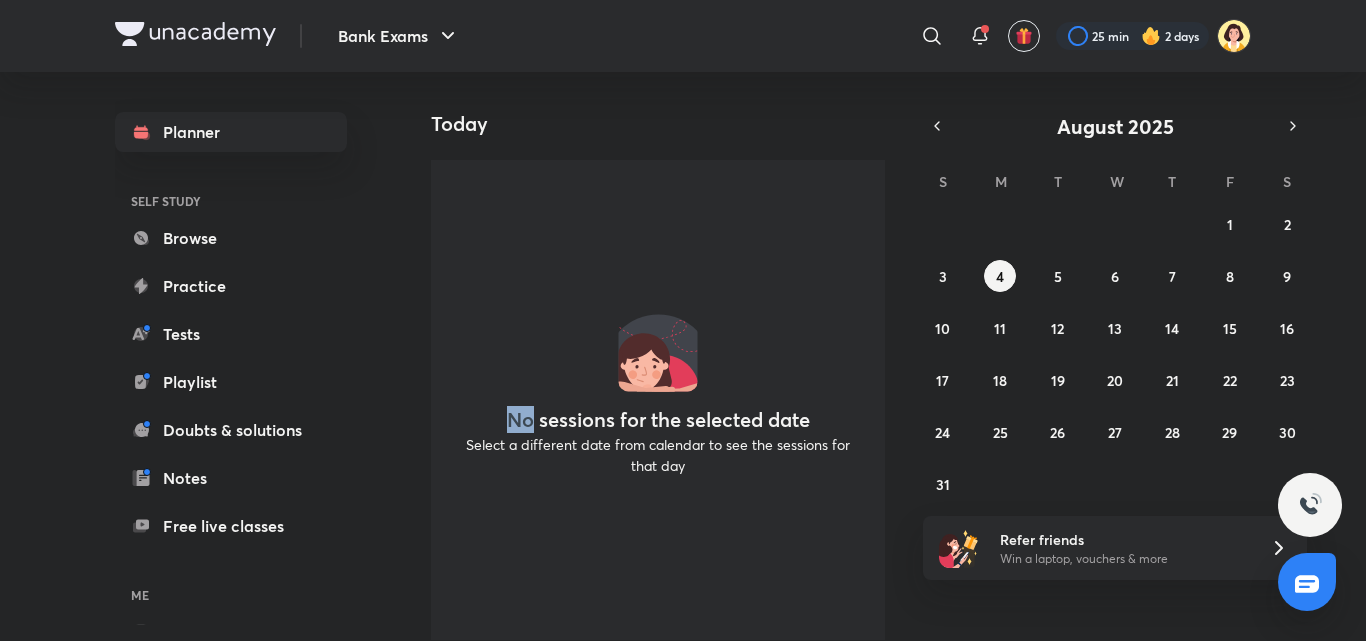 click on "Planner SELF STUDY Browse Practice Tests Playlist Doubts & solutions Notes Free live classes ME Enrollments Saved Today Today No sessions for the selected date Select a different date from calendar to see the sessions for that day August 2025 S M T W T F S 27 28 29 30 31 1 2 3 4 5 6 7 8 9 10 11 12 13 14 15 16 17 18 19 20 21 22 23 24 25 26 27 28 29 30 31 1 2 3 4 5 6 Refer friends Win a laptop, vouchers & more" at bounding box center [683, 356] 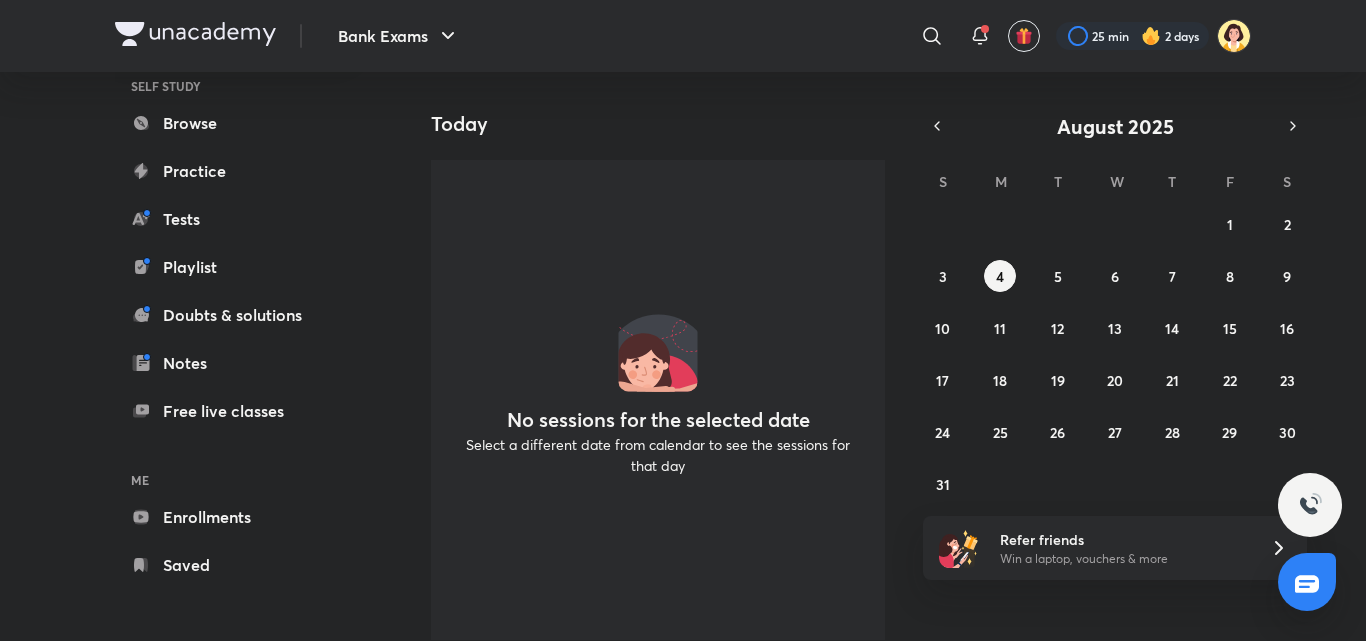 drag, startPoint x: 354, startPoint y: 449, endPoint x: 370, endPoint y: 455, distance: 17.088007 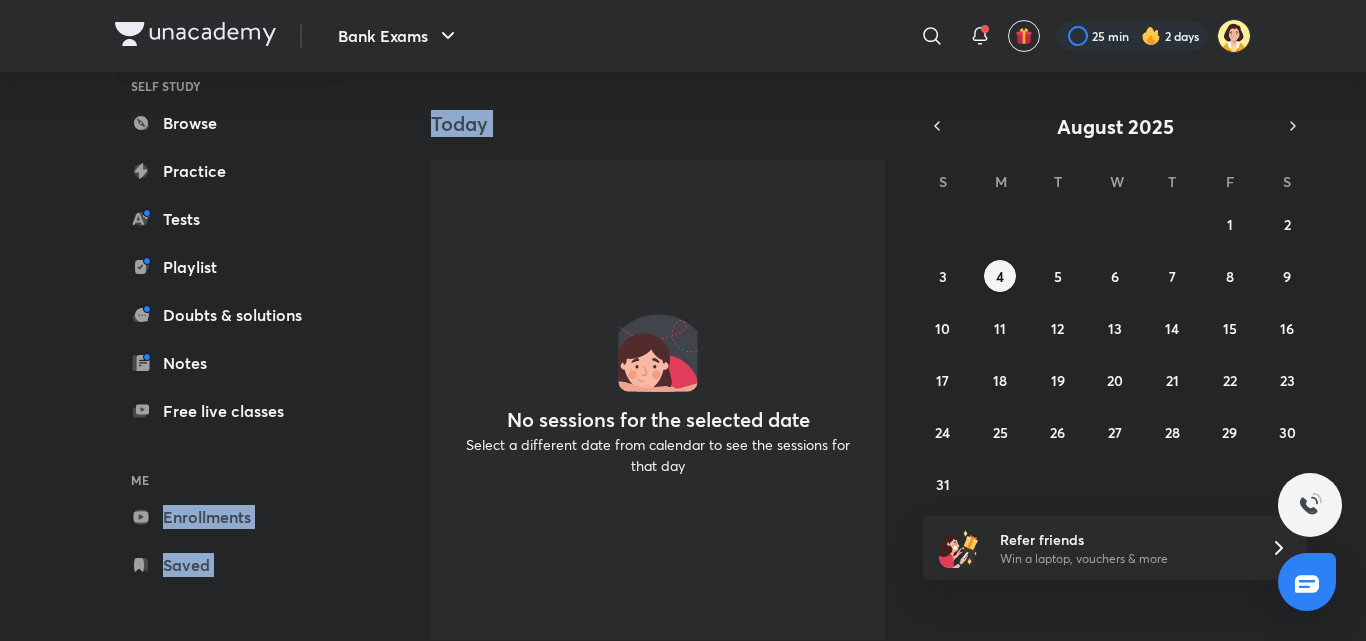 drag, startPoint x: 370, startPoint y: 456, endPoint x: 438, endPoint y: 278, distance: 190.54659 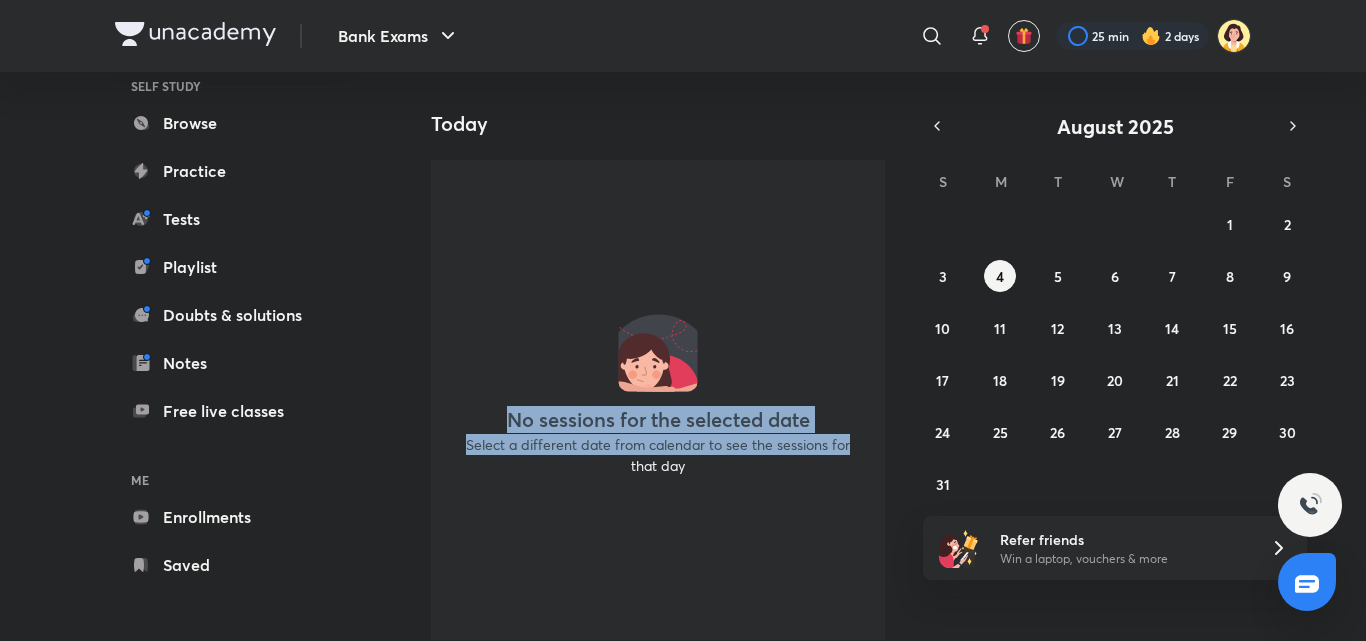 drag, startPoint x: 1365, startPoint y: 183, endPoint x: 1365, endPoint y: 86, distance: 97 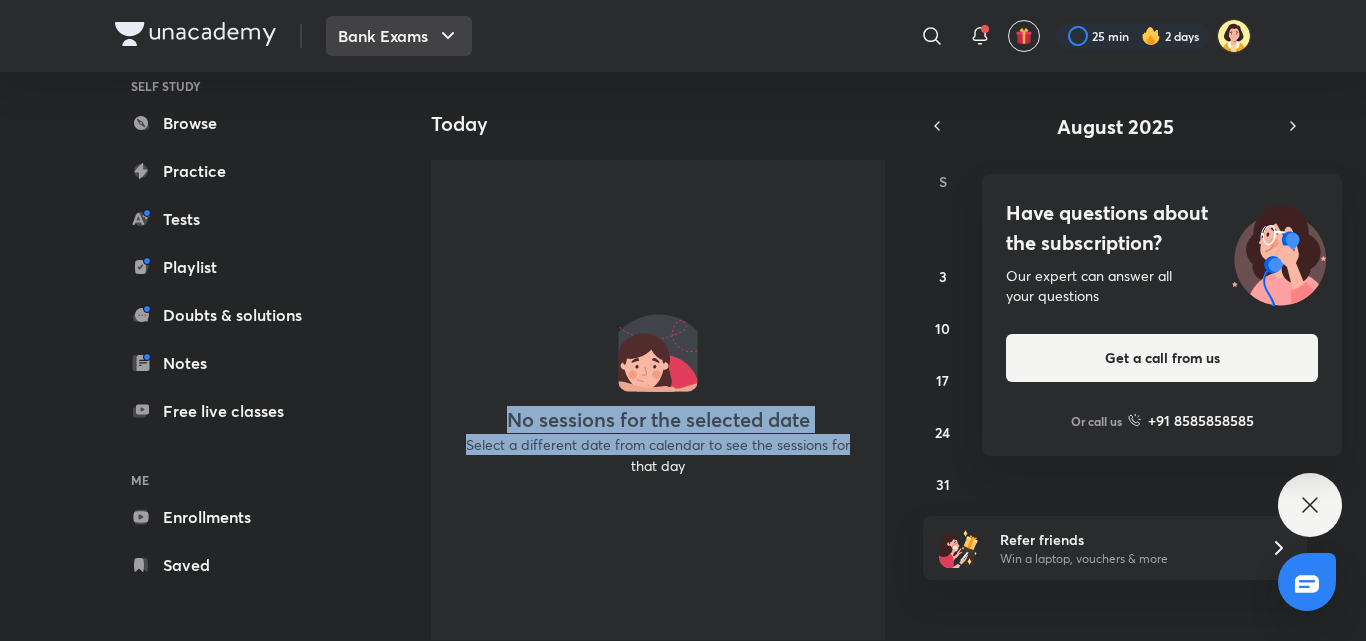 click 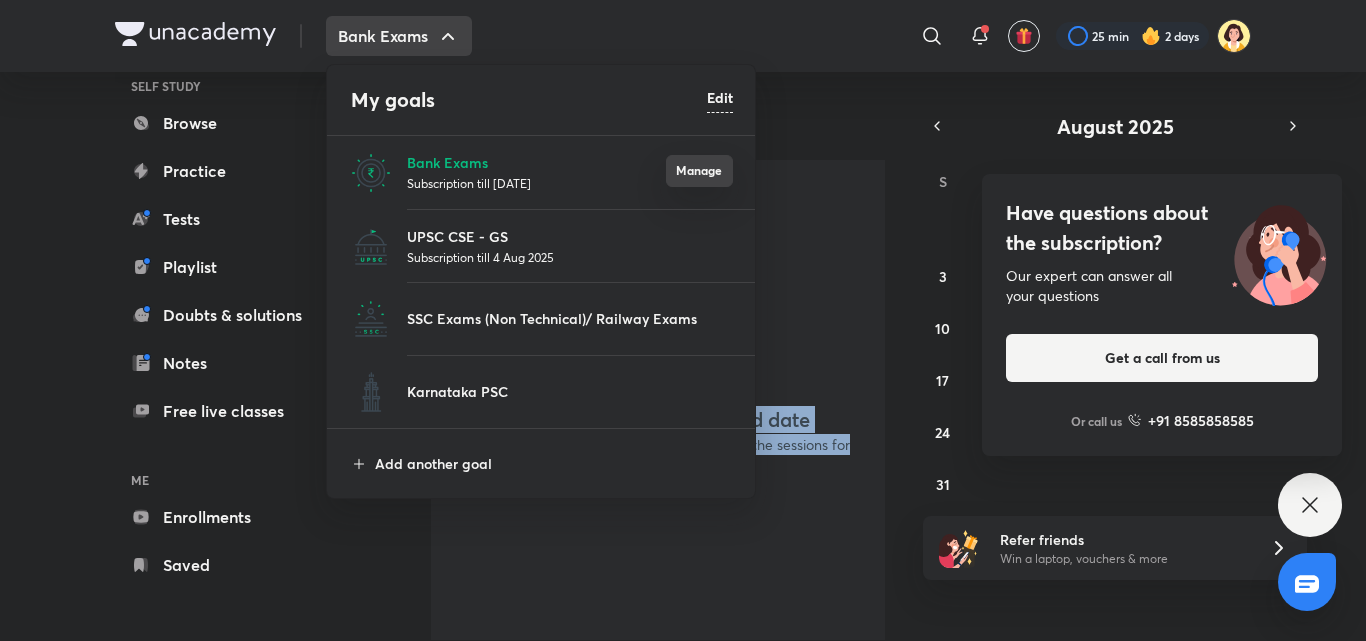 click on "Manage" at bounding box center [699, 171] 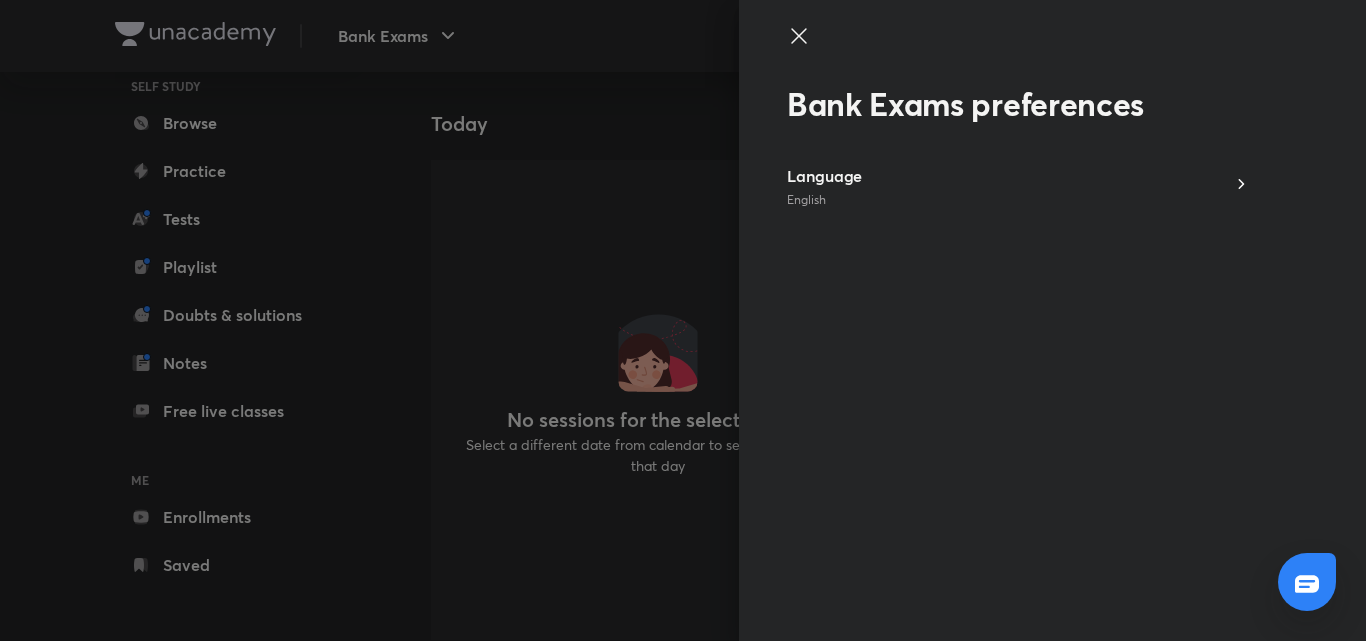 click at bounding box center (1019, 54) 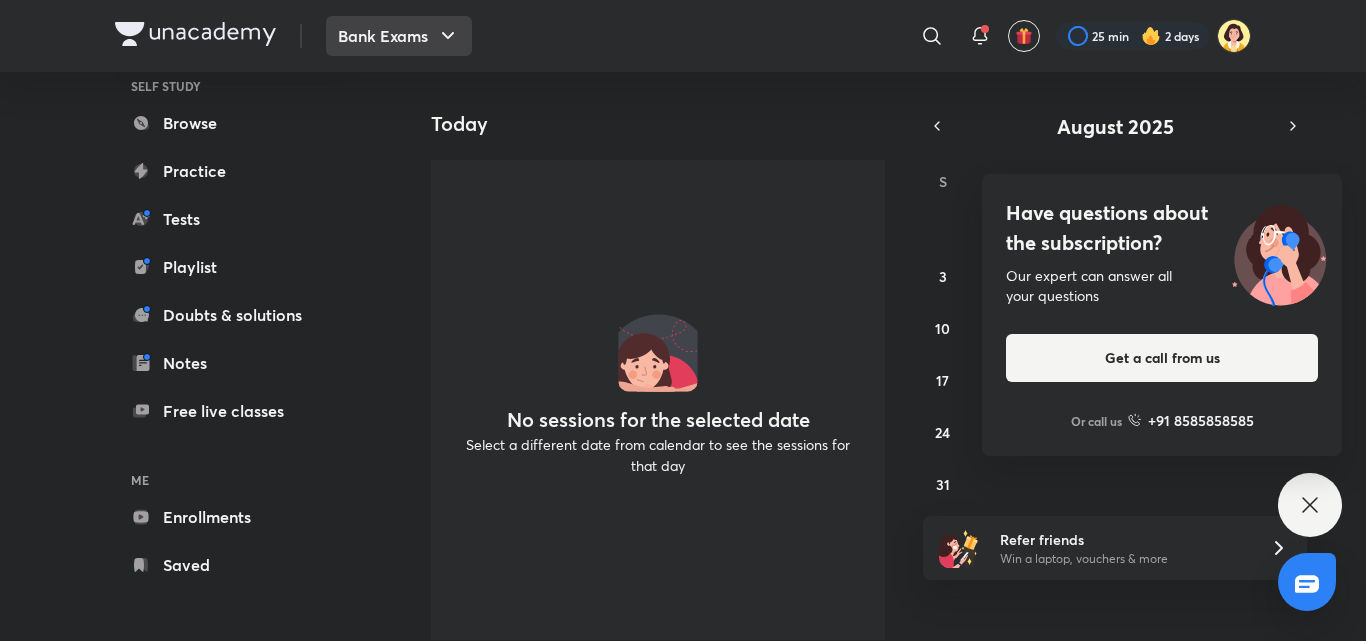 click 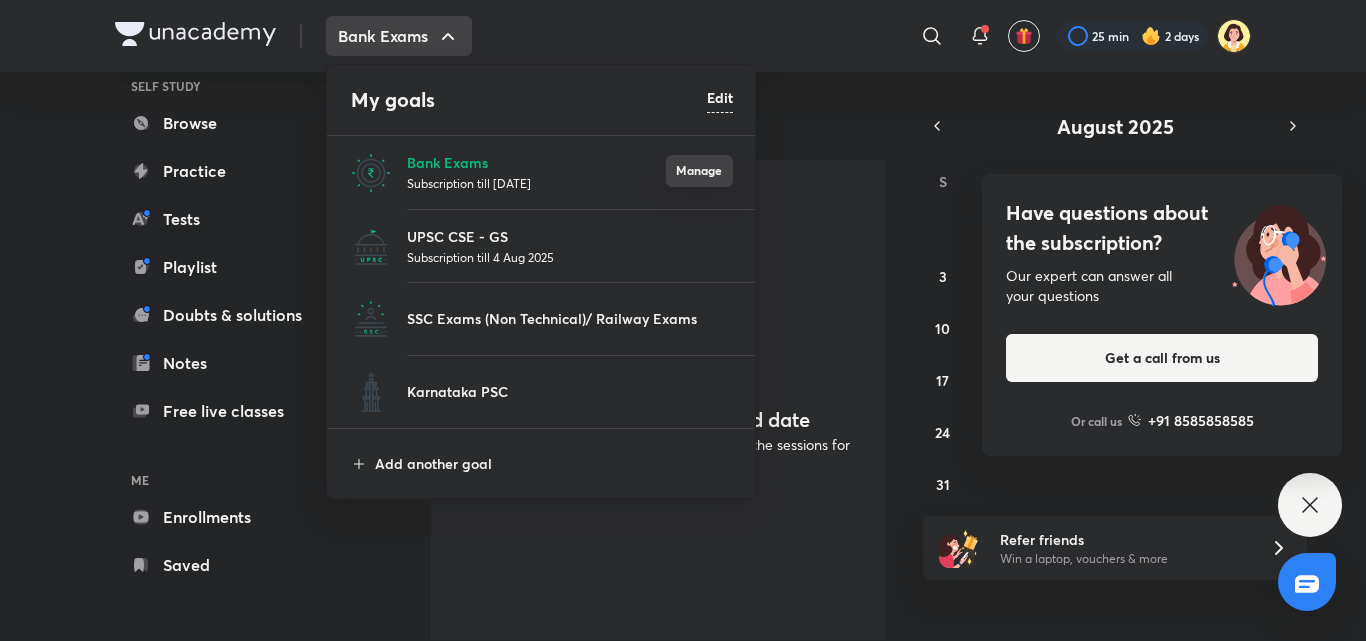 click on "Manage" at bounding box center (699, 171) 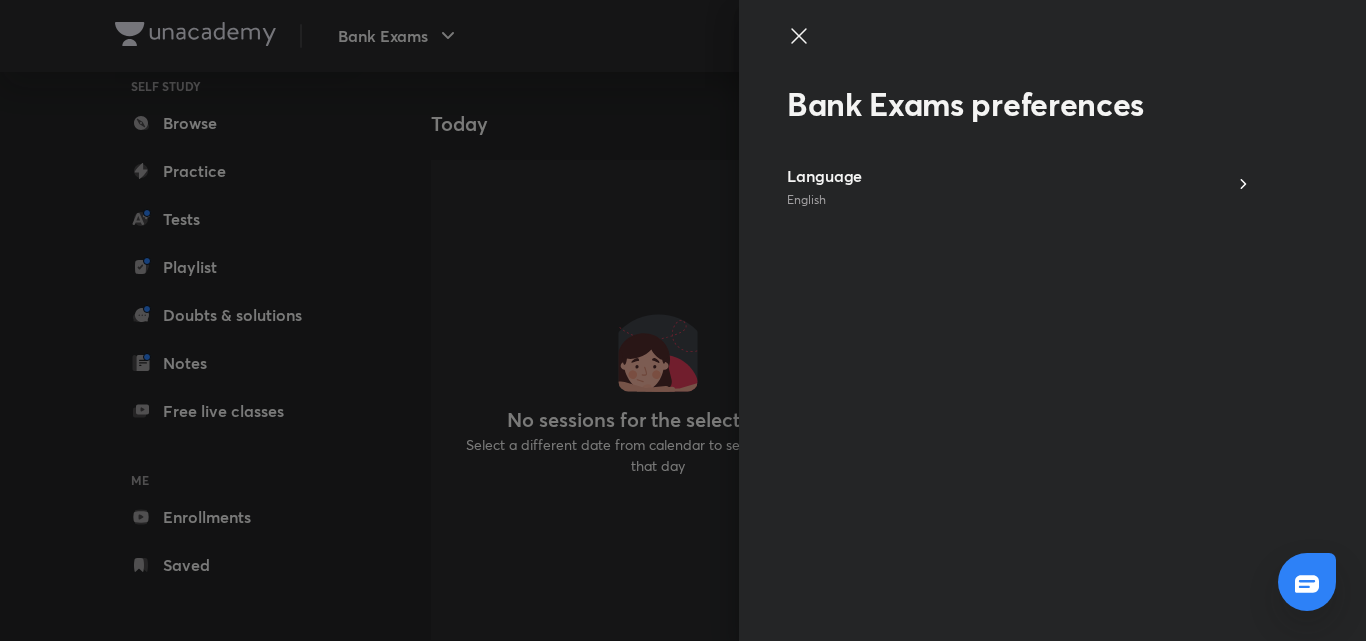 click on "Language English" at bounding box center (1019, 186) 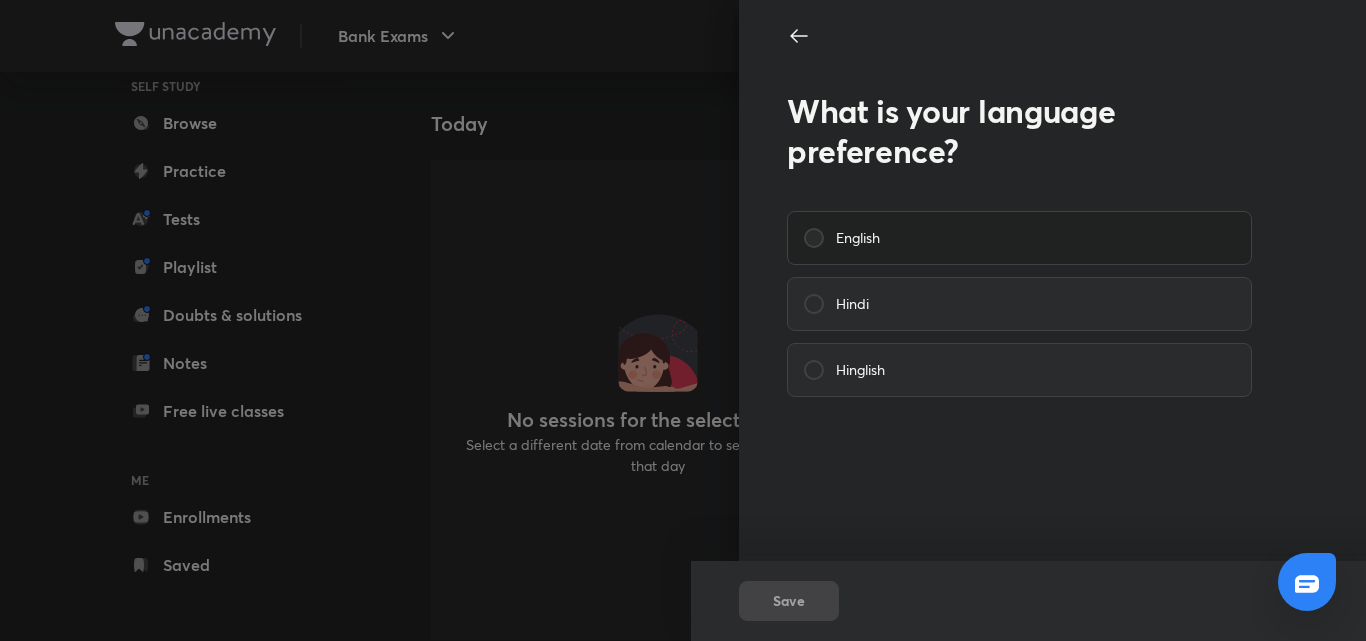 click on "English" at bounding box center (858, 238) 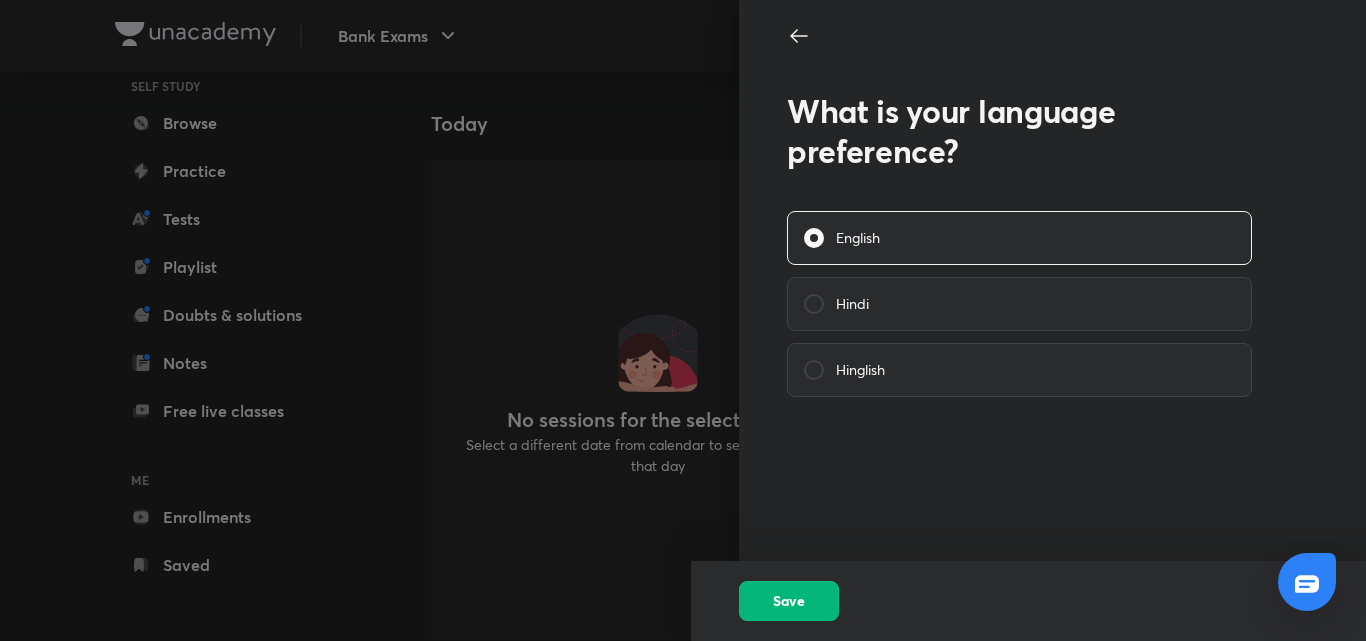 click on "Save" at bounding box center (789, 601) 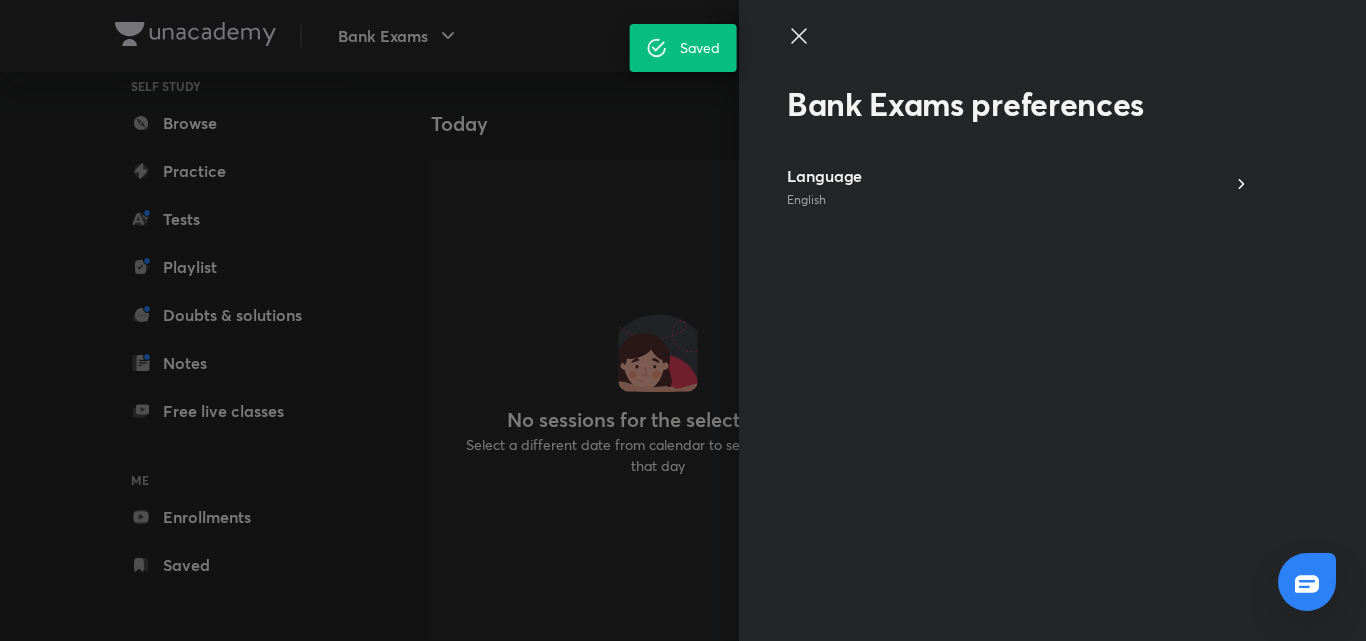 click 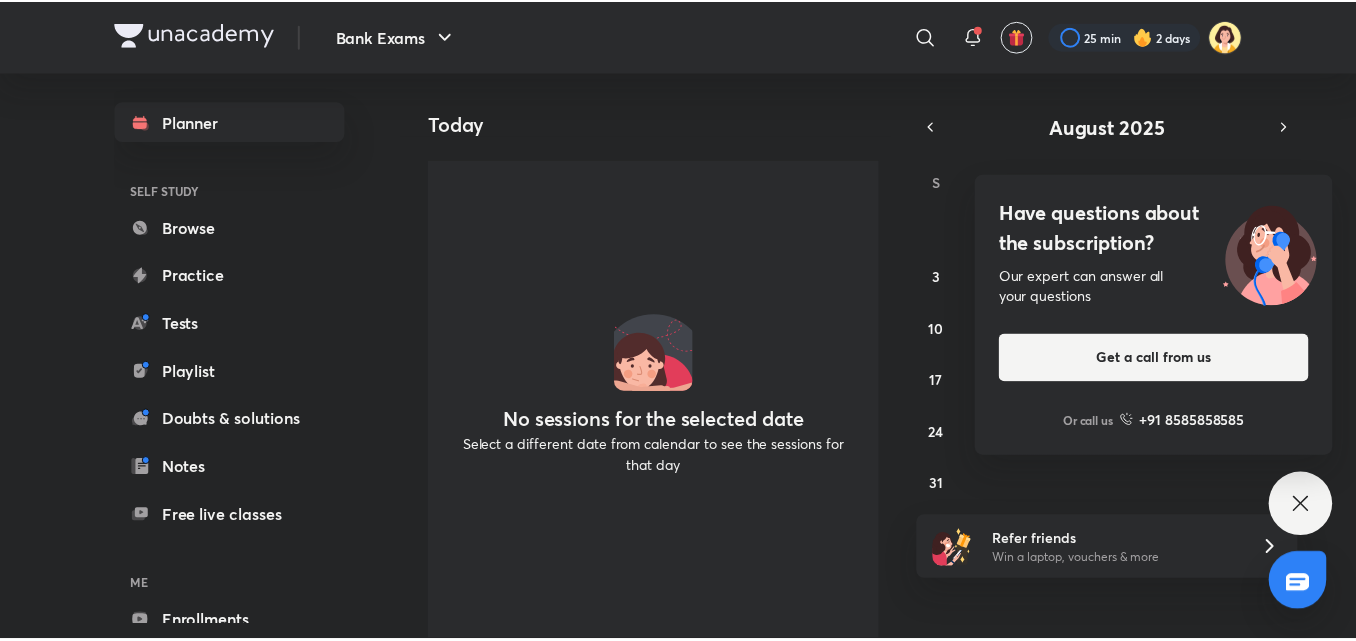 scroll, scrollTop: 0, scrollLeft: 0, axis: both 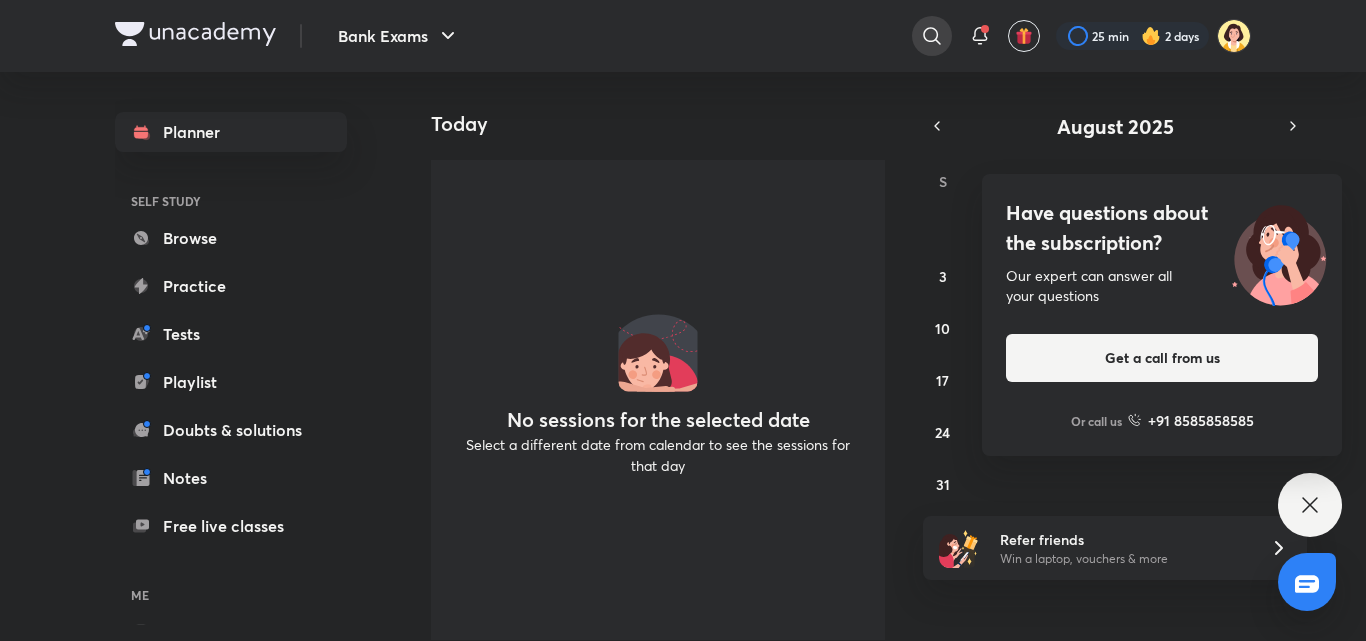 click 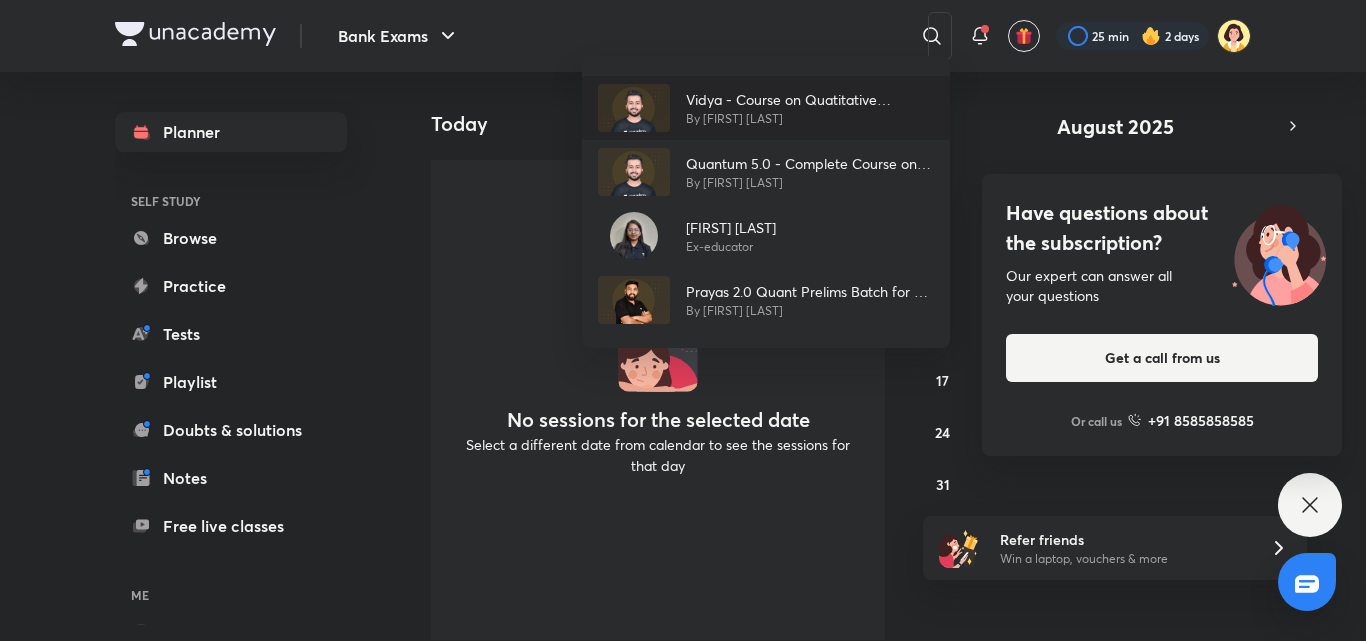 click on "By [FIRST] [LAST]" at bounding box center (810, 119) 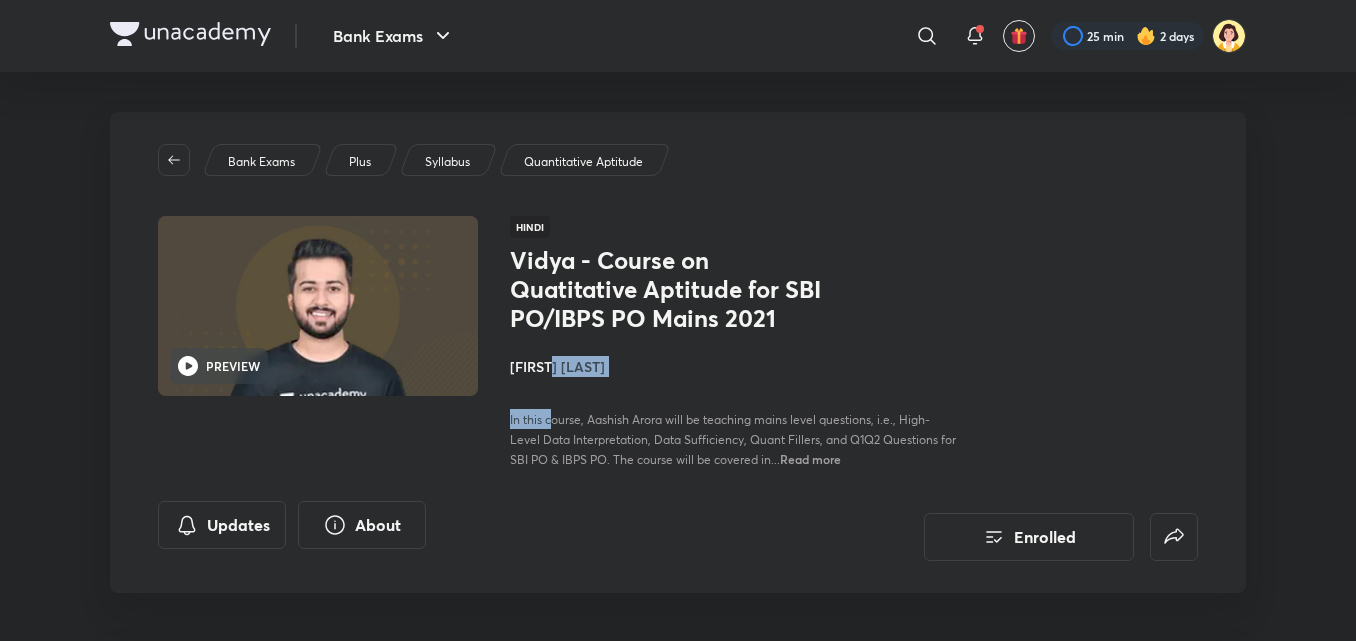 click on "Vidya - Course on Quatitative Aptitude for SBI PO/IBPS PO Mains 2021 [FIRST] [LAST] In this course, [FIRST] [LAST] will be teaching mains level questions, i.e., High-Level Data Interpretation, Data Sufficiency, Quant Fillers, and Q1Q2 Questions for SBI PO & IBPS PO. The course will be covered in...  Read more" at bounding box center [734, 357] 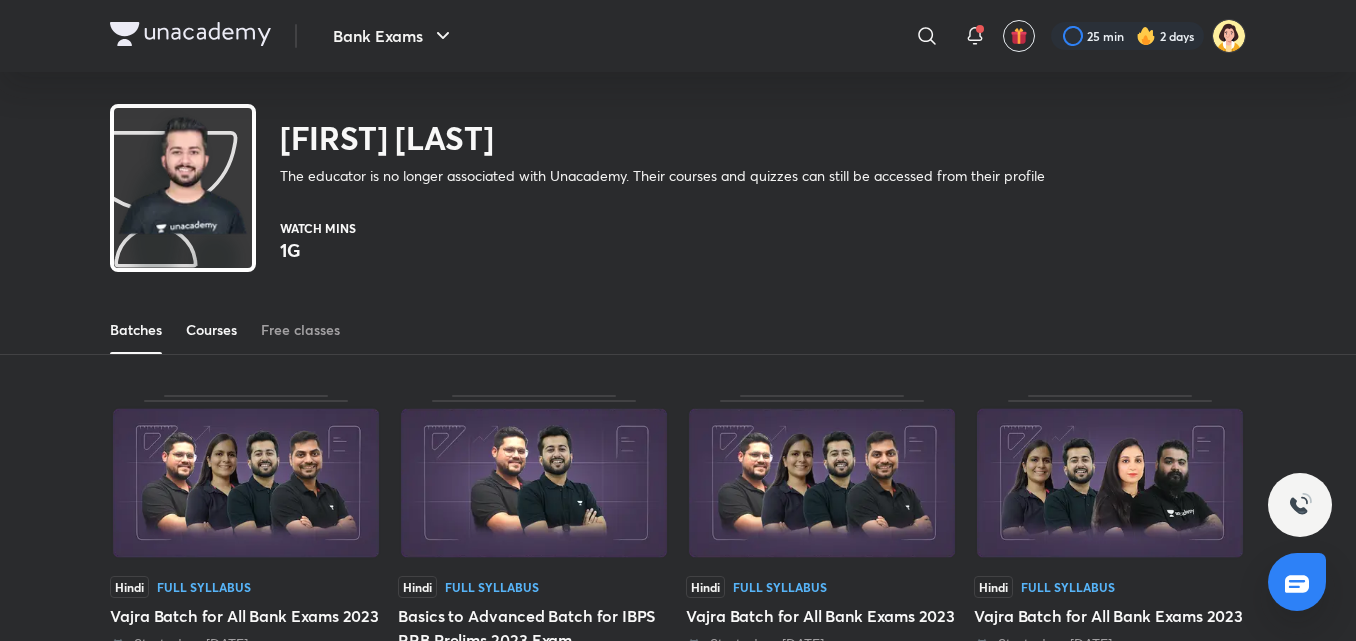 click on "Courses" at bounding box center (211, 330) 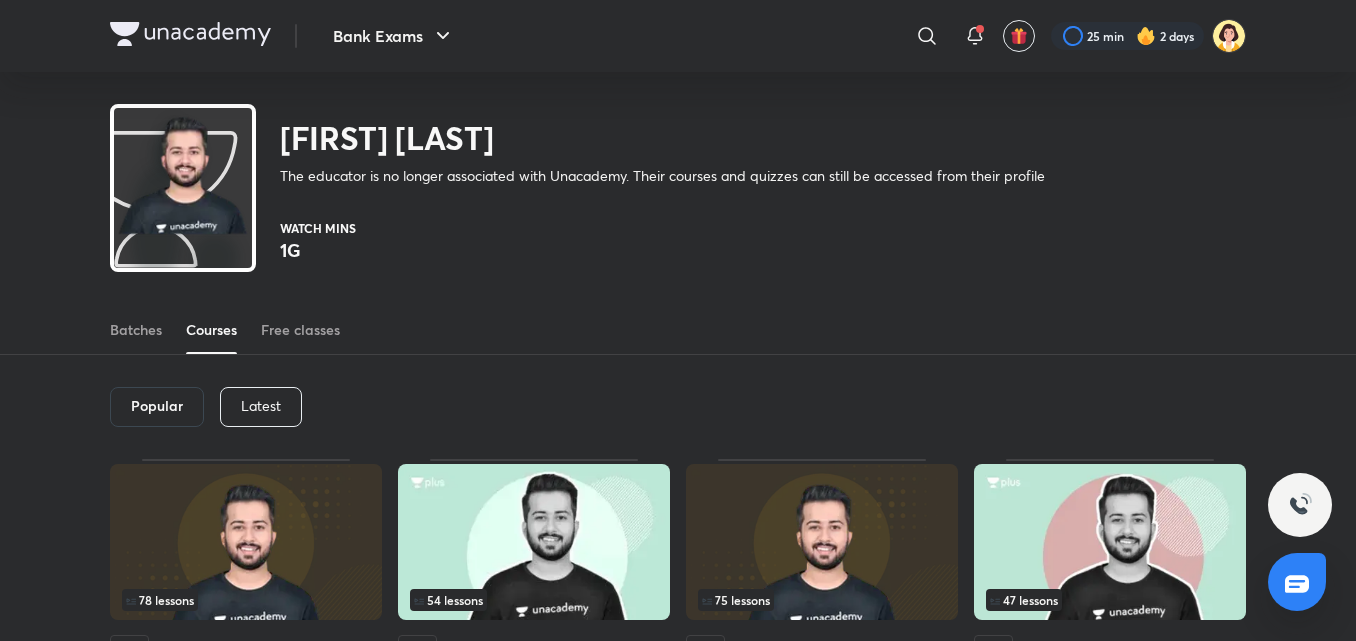 click on "Latest" at bounding box center [261, 407] 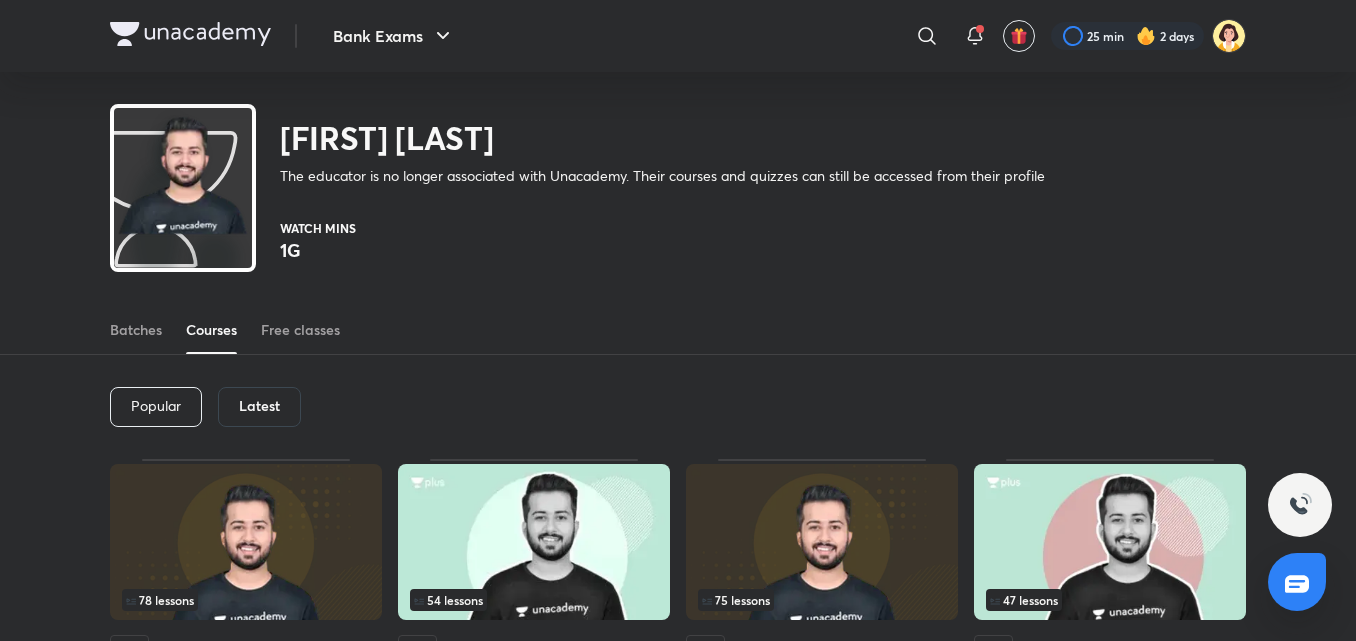 click on "Latest" at bounding box center (259, 407) 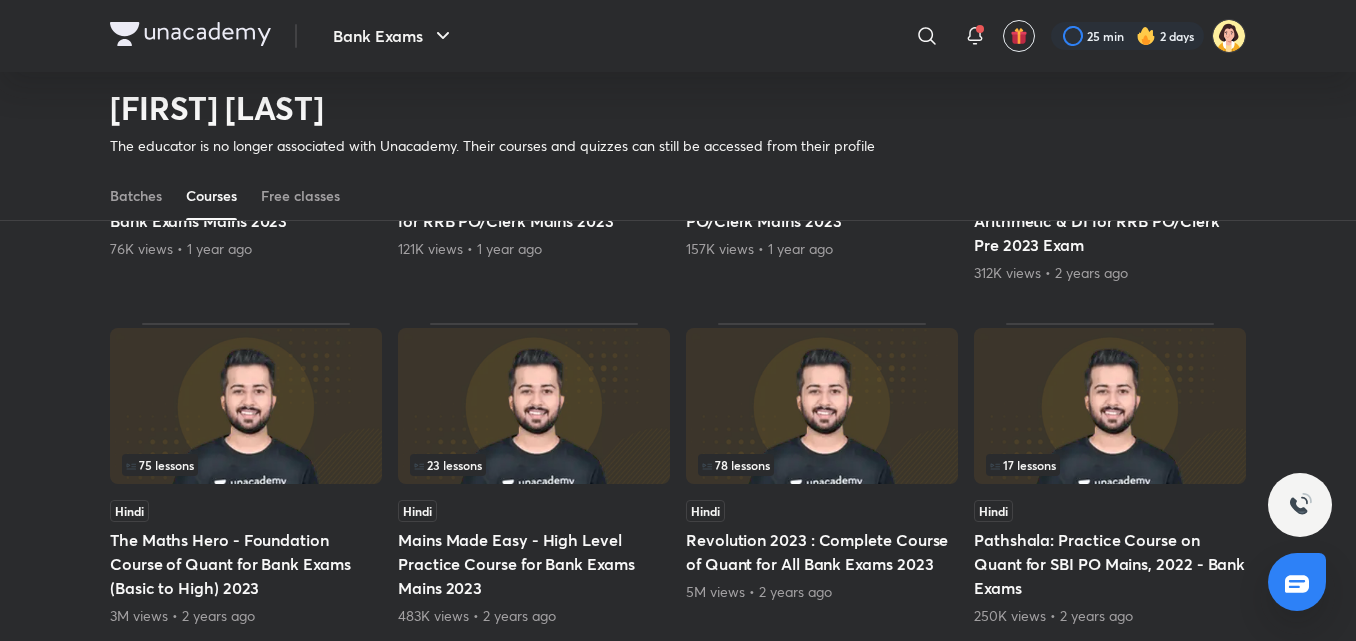 scroll, scrollTop: 436, scrollLeft: 0, axis: vertical 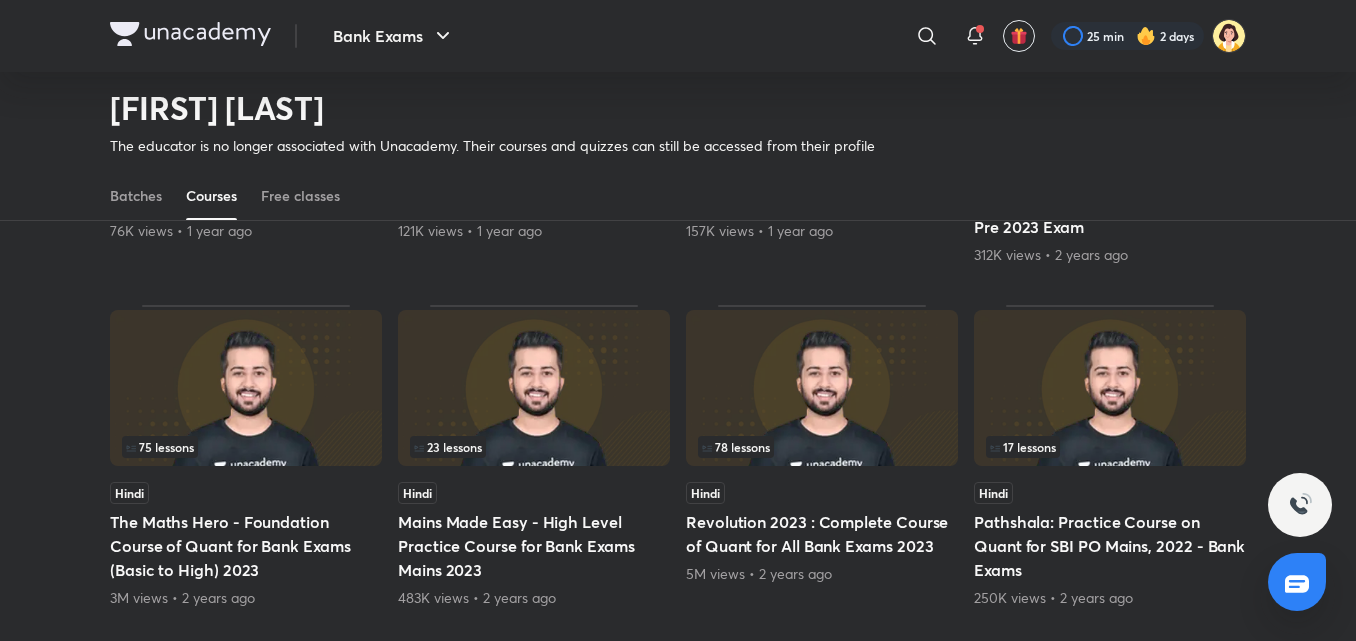 click at bounding box center [246, 388] 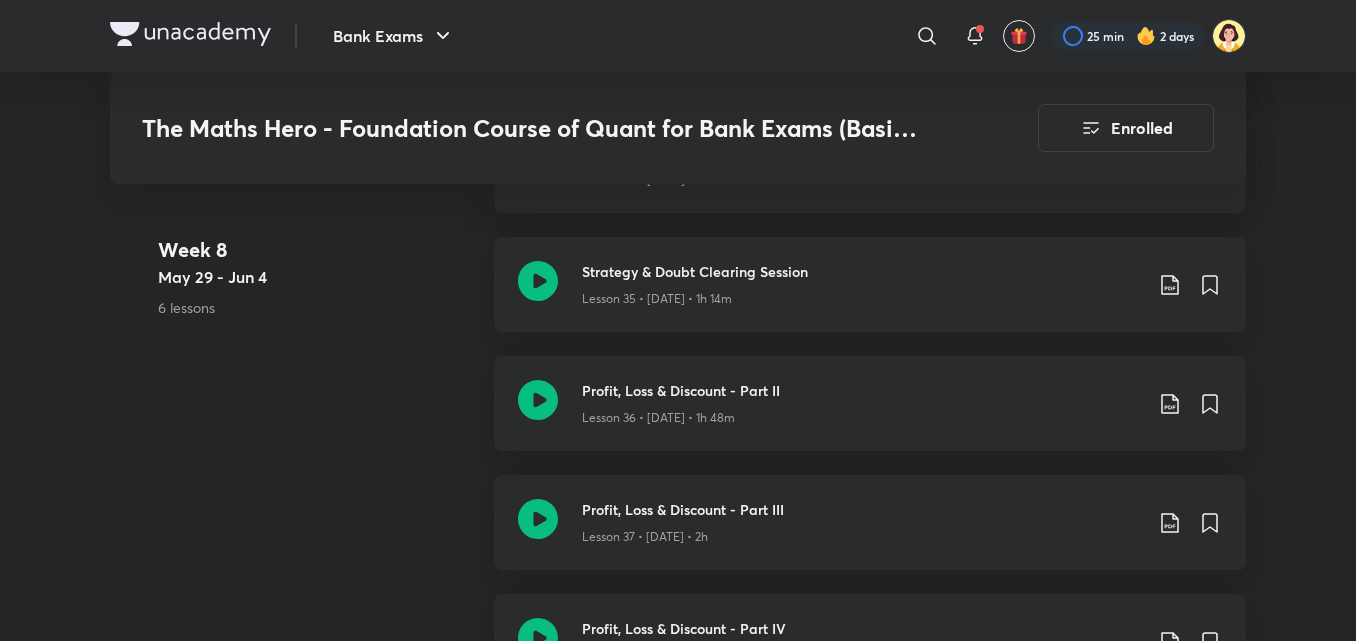 scroll, scrollTop: 6170, scrollLeft: 0, axis: vertical 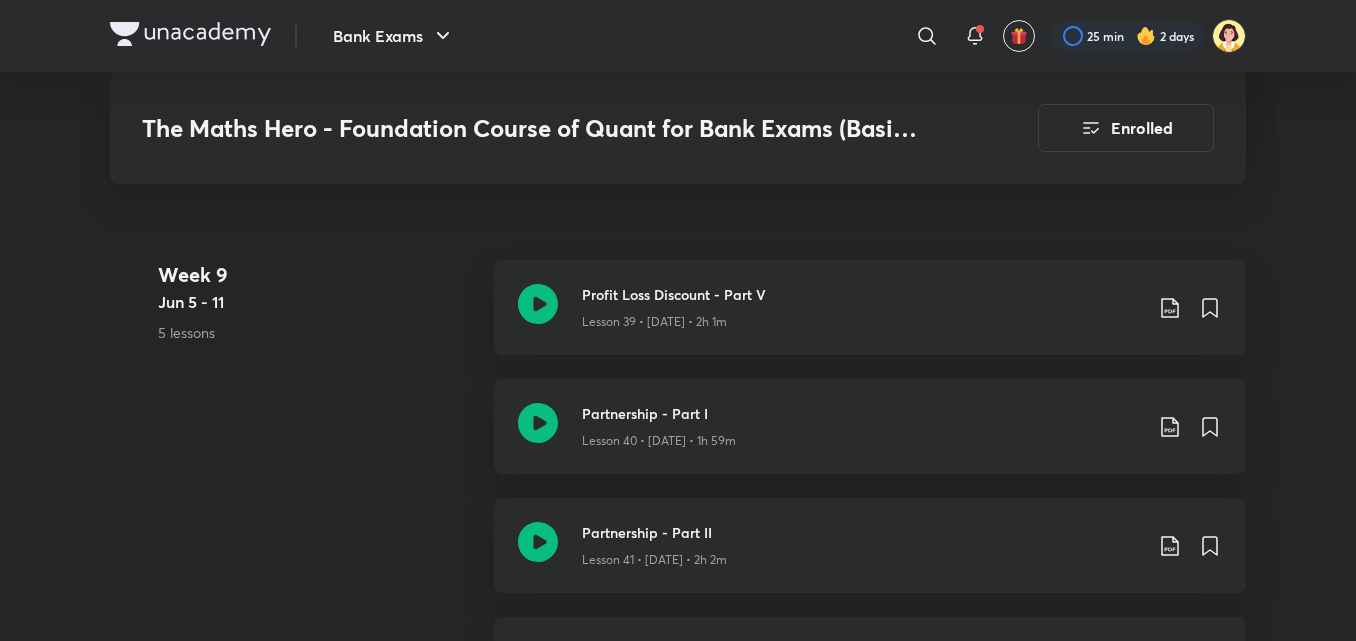 drag, startPoint x: 1354, startPoint y: 331, endPoint x: 1365, endPoint y: 327, distance: 11.7046995 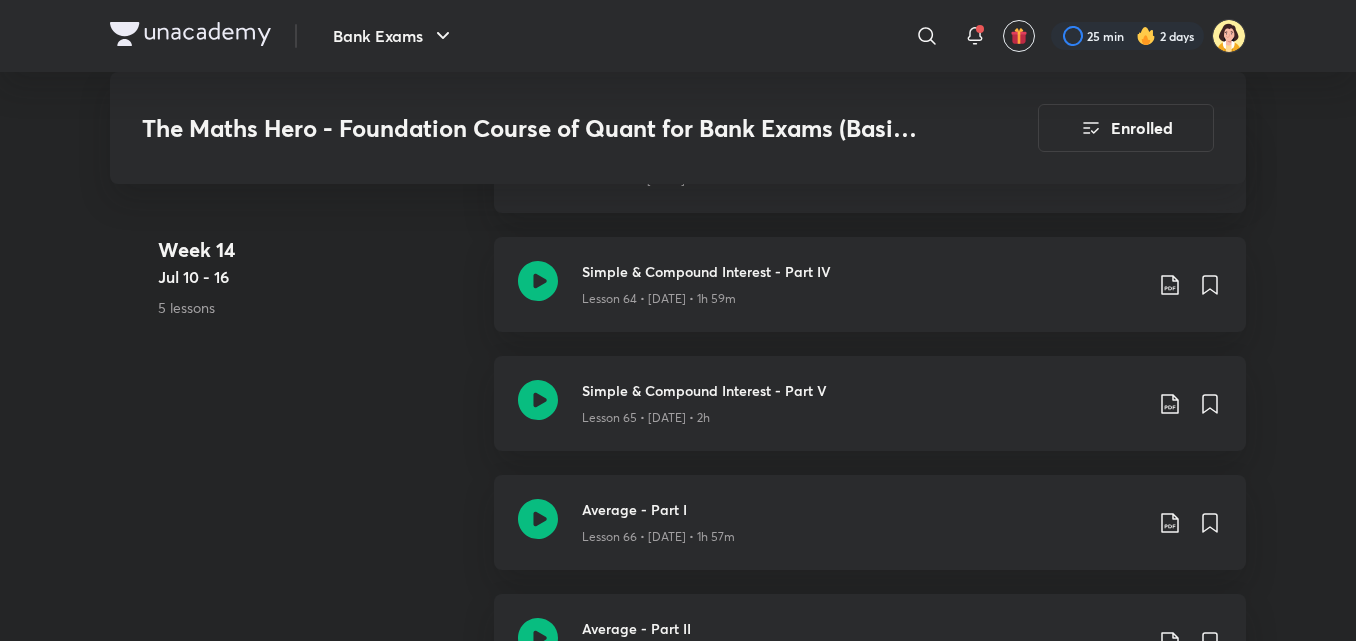 scroll, scrollTop: 9747, scrollLeft: 0, axis: vertical 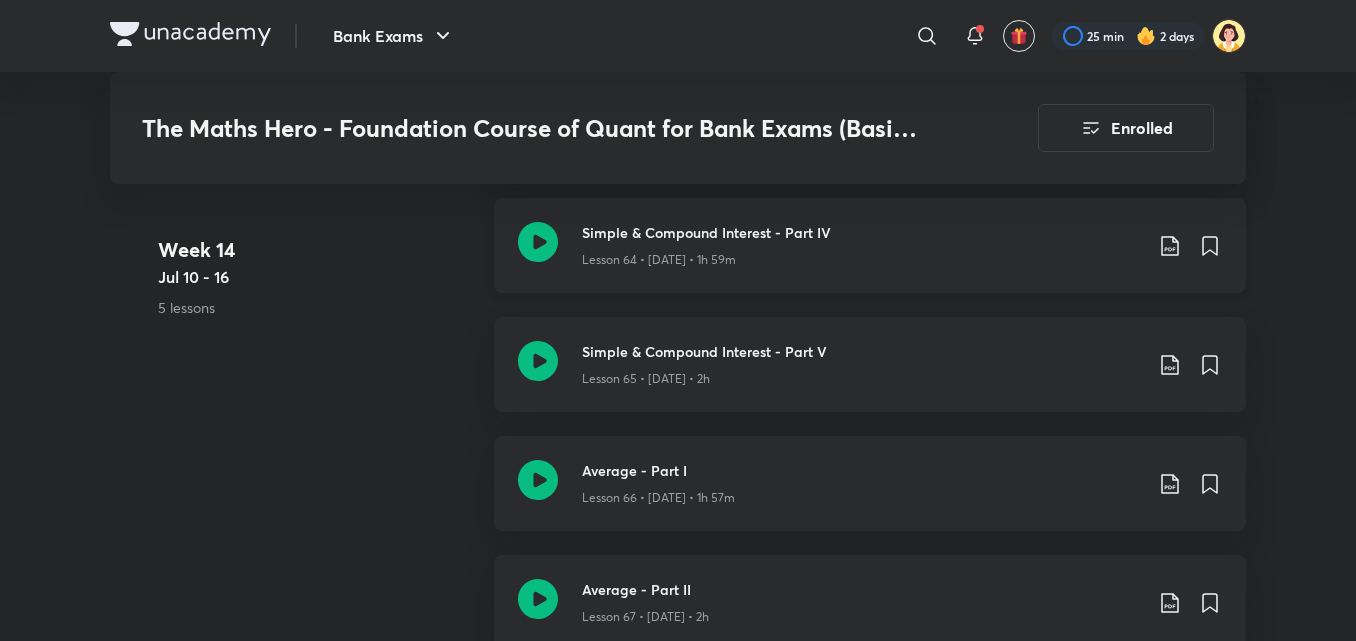 click on "Lesson 64 • [DATE] • 1h 59m" at bounding box center [862, -8872] 